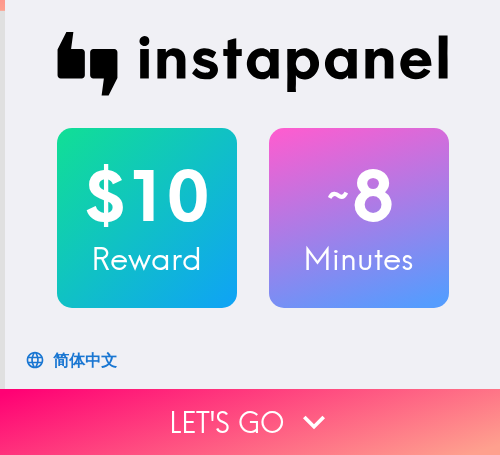 scroll, scrollTop: 0, scrollLeft: 0, axis: both 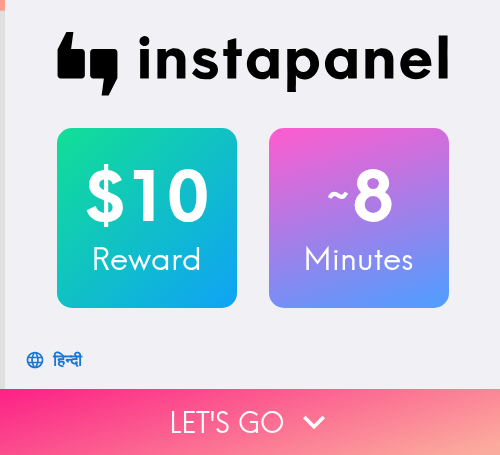 drag, startPoint x: 327, startPoint y: 397, endPoint x: 361, endPoint y: 403, distance: 34.525352 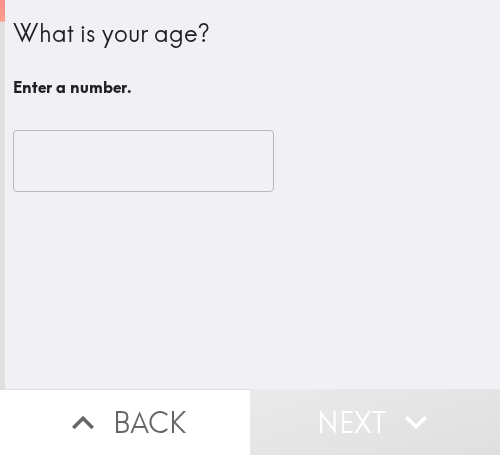 click at bounding box center [143, 161] 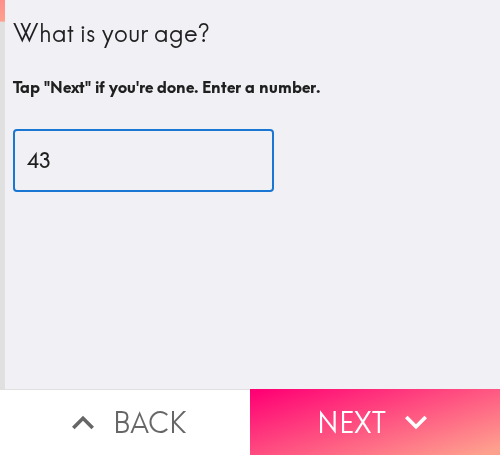 click on "43" at bounding box center [143, 161] 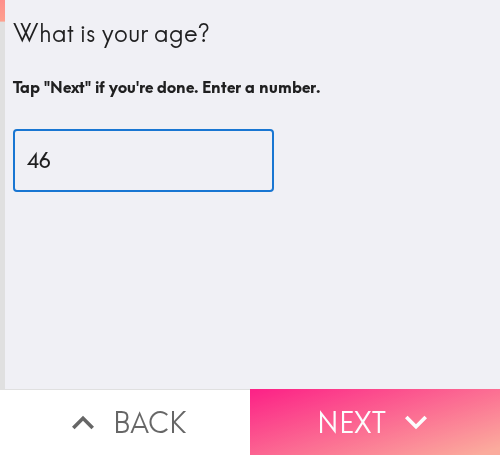 type on "46" 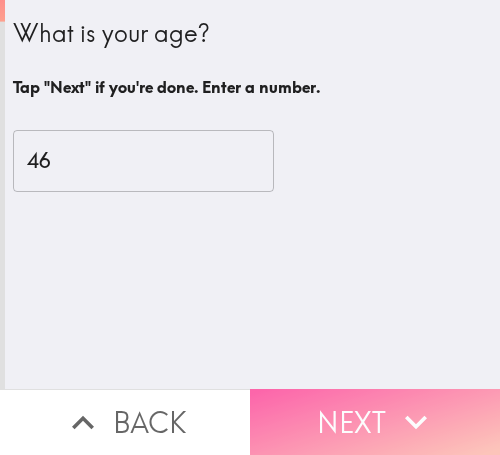click 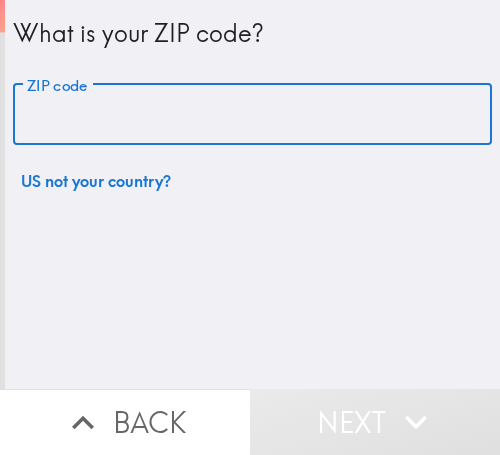 click on "ZIP code" at bounding box center (252, 115) 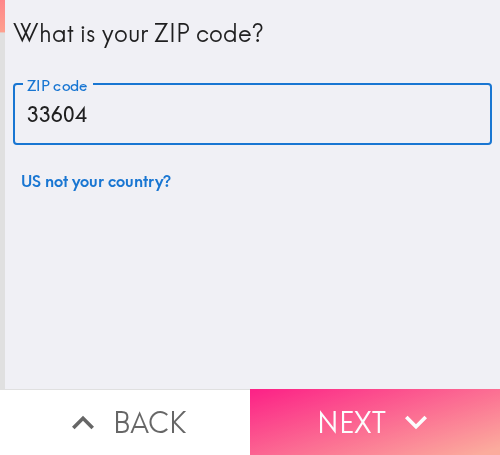 type on "33604" 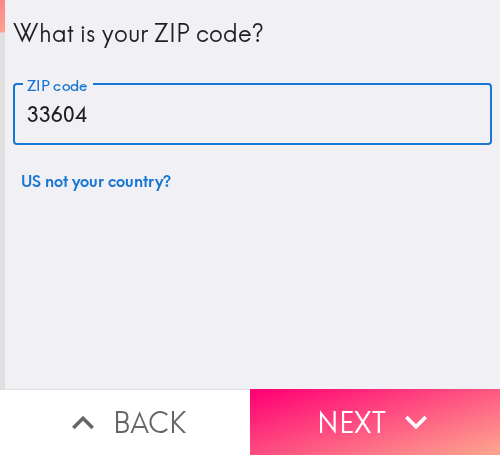 drag, startPoint x: 330, startPoint y: 393, endPoint x: 412, endPoint y: 342, distance: 96.56604 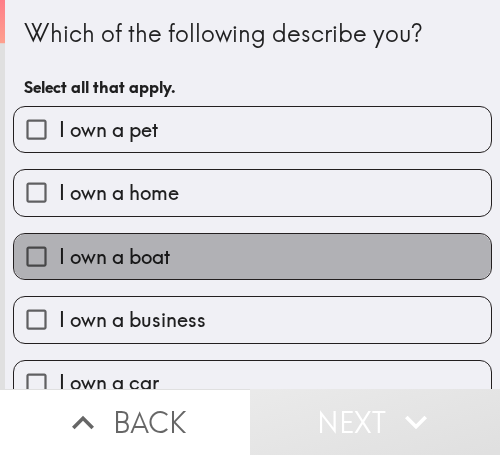 click on "I own a pet I own a home I own a boat I own a business I own a car None of the above" at bounding box center (244, 280) 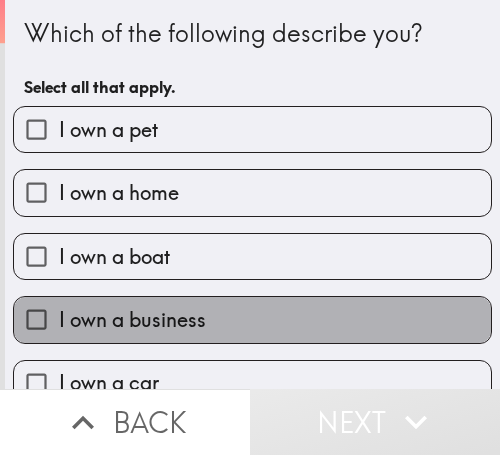 click on "I own a business" at bounding box center (252, 319) 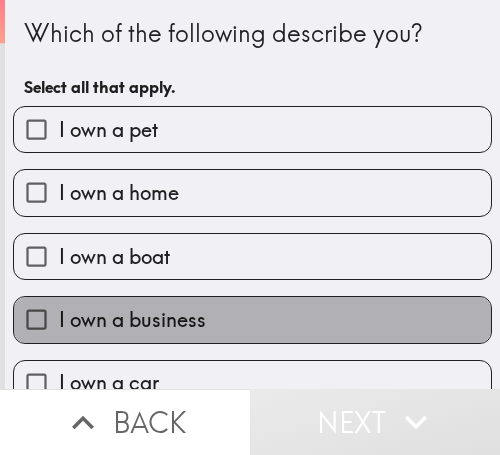 checkbox on "true" 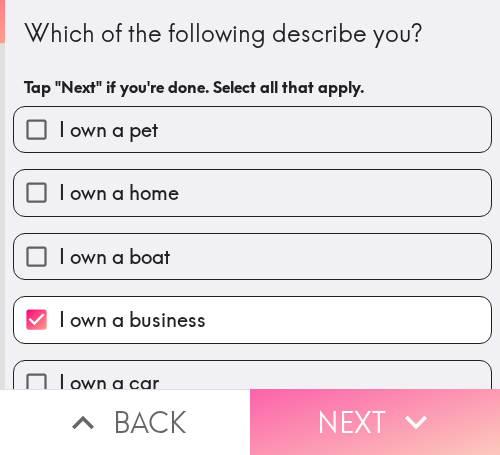 click on "Next" at bounding box center (375, 422) 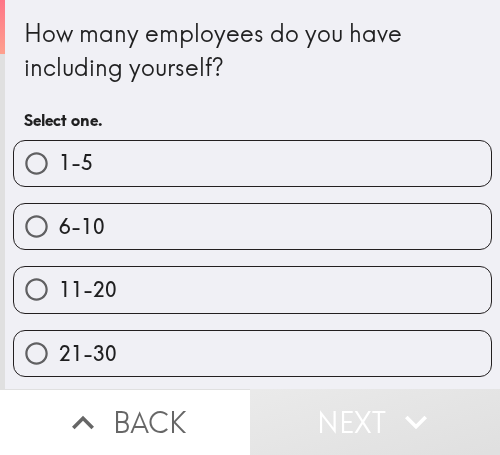 drag, startPoint x: 427, startPoint y: 167, endPoint x: 439, endPoint y: 166, distance: 12.0415945 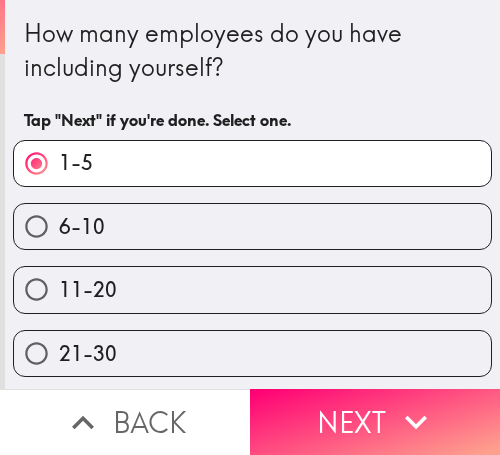 drag, startPoint x: 404, startPoint y: 393, endPoint x: 426, endPoint y: 394, distance: 22.022715 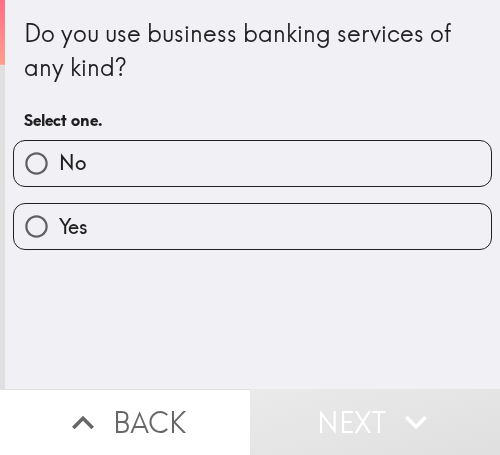 click on "Yes" at bounding box center [252, 226] 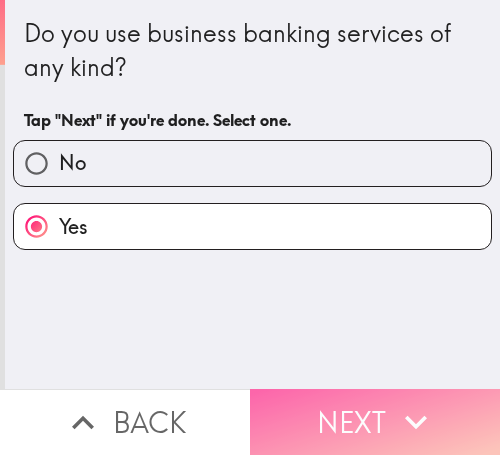 click 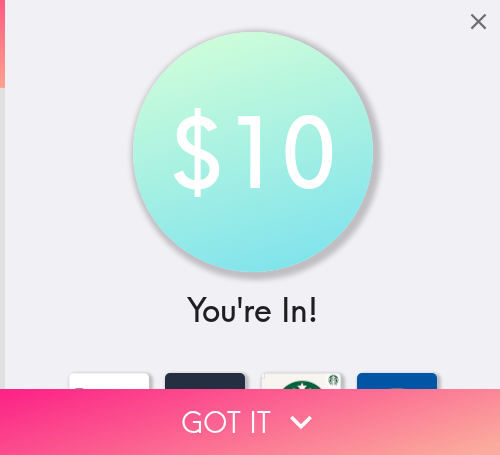 drag, startPoint x: 362, startPoint y: 392, endPoint x: 403, endPoint y: 392, distance: 41 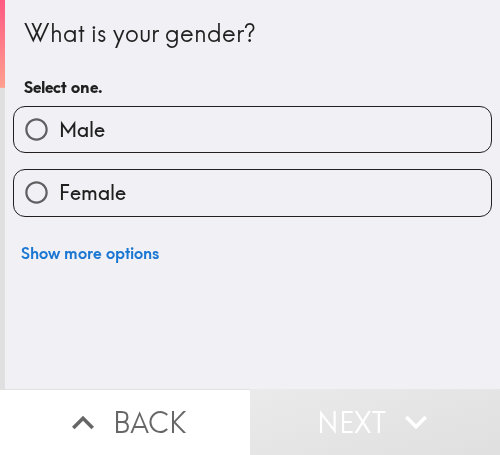 type 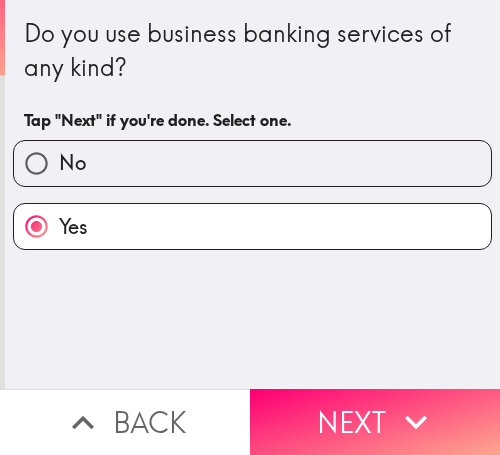 click on "Back" at bounding box center [125, 422] 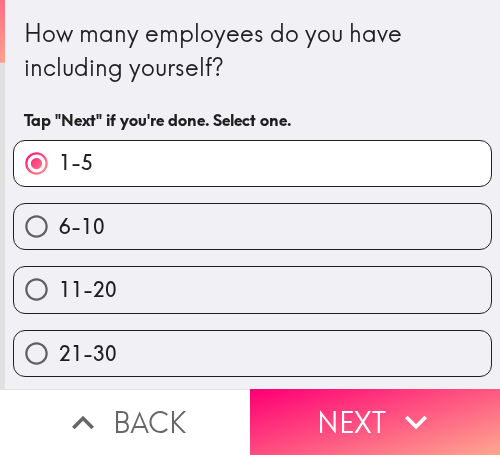 click on "Back" at bounding box center [125, 422] 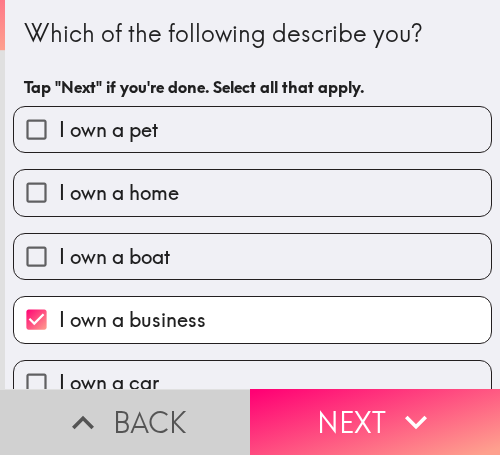 click on "Back" at bounding box center (125, 422) 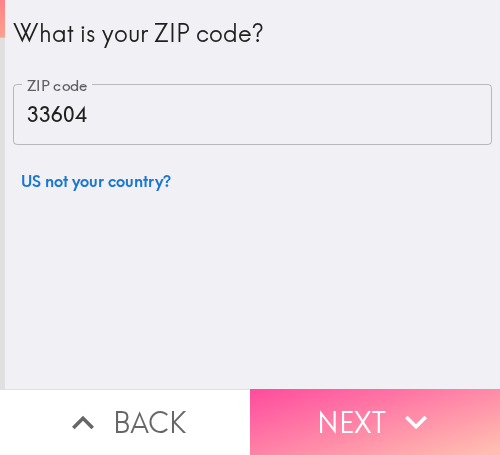 drag, startPoint x: 372, startPoint y: 393, endPoint x: 498, endPoint y: 392, distance: 126.00397 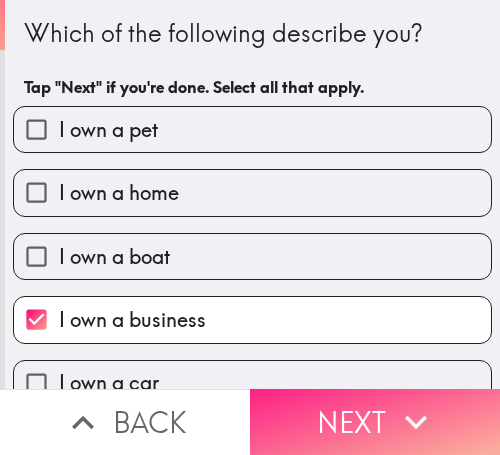 drag, startPoint x: 343, startPoint y: 397, endPoint x: 370, endPoint y: 399, distance: 27.073973 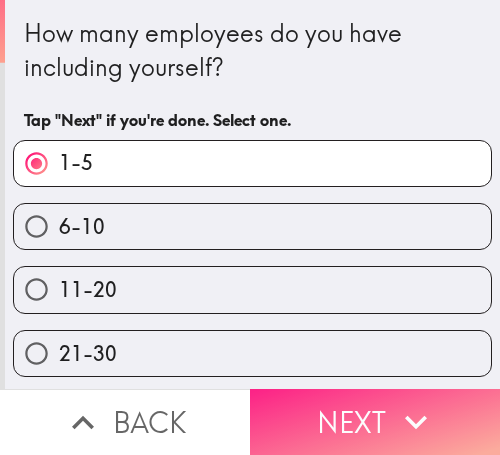 drag, startPoint x: 355, startPoint y: 389, endPoint x: 374, endPoint y: 393, distance: 19.416489 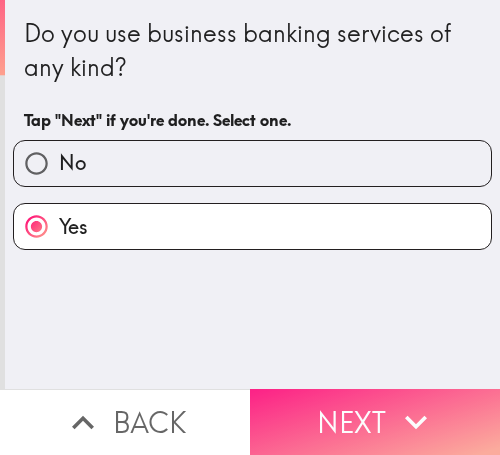 drag, startPoint x: 368, startPoint y: 393, endPoint x: 378, endPoint y: 398, distance: 11.18034 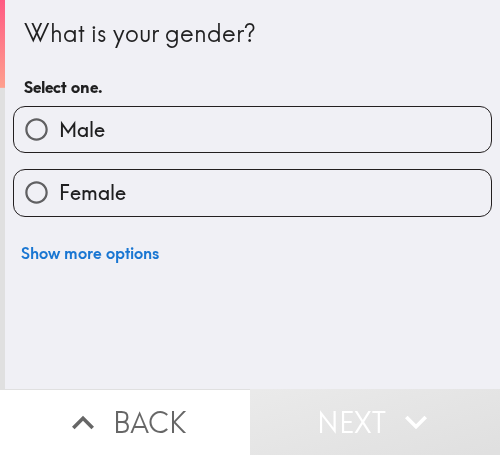 click on "Female" at bounding box center (252, 192) 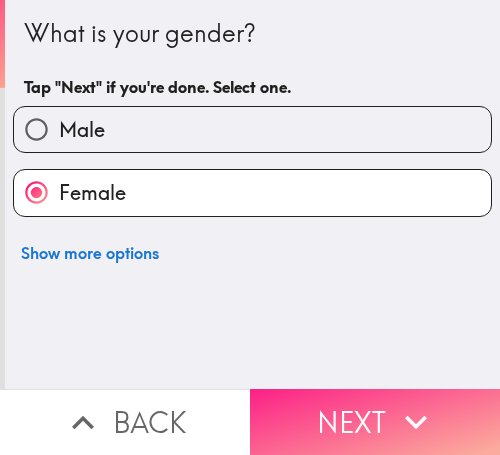 drag, startPoint x: 314, startPoint y: 406, endPoint x: 395, endPoint y: 406, distance: 81 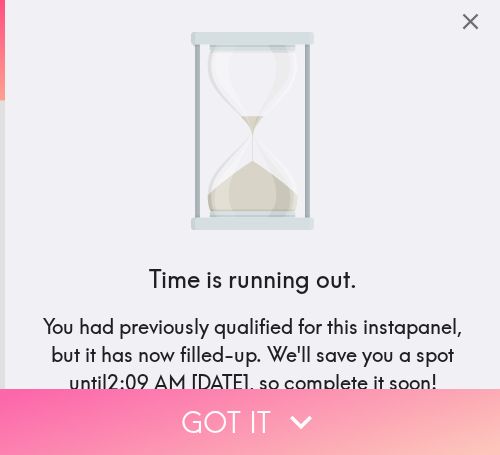 click on "Got it" at bounding box center (250, 422) 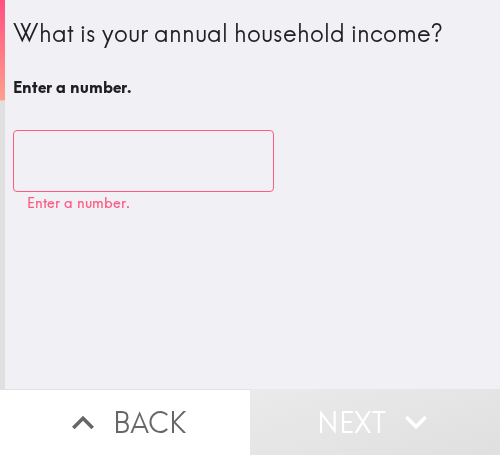 click at bounding box center [143, 161] 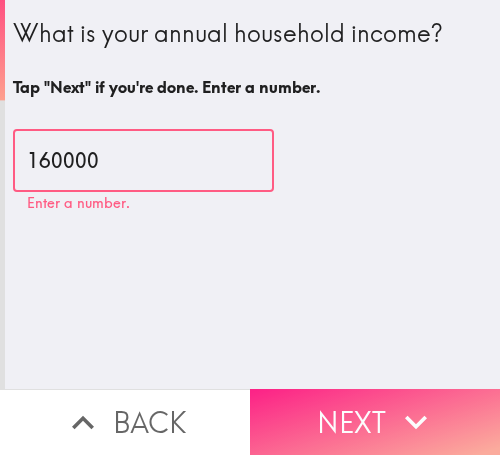 type on "160000" 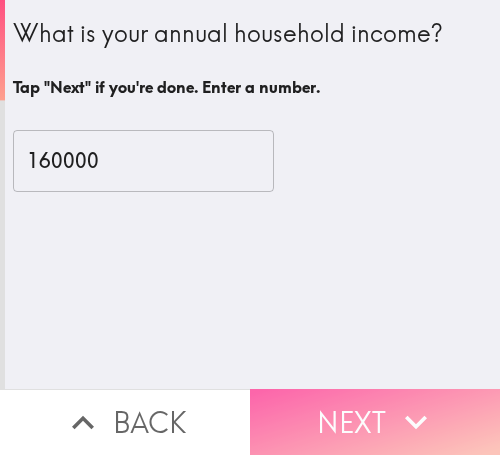 click on "Next" at bounding box center (375, 422) 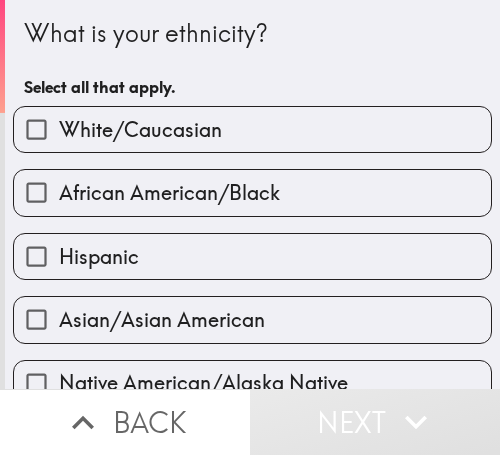 drag, startPoint x: 374, startPoint y: 125, endPoint x: 413, endPoint y: 125, distance: 39 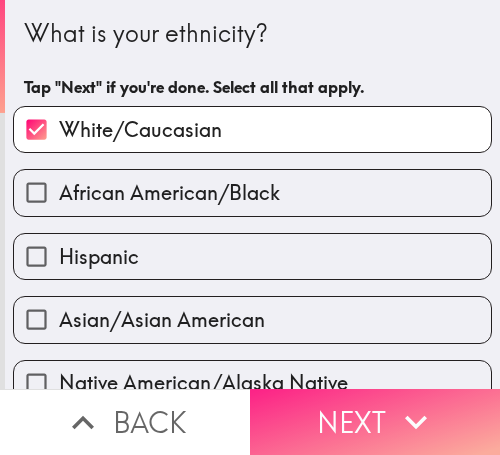 click on "Next" at bounding box center (375, 422) 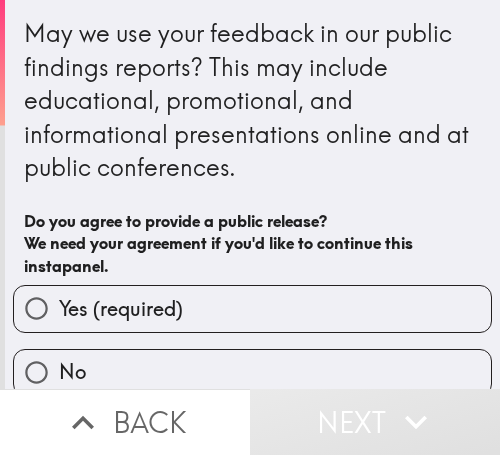 drag, startPoint x: 391, startPoint y: 291, endPoint x: 480, endPoint y: 306, distance: 90.255196 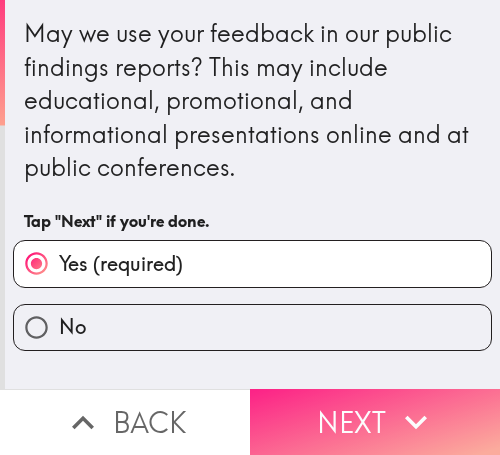click on "Next" at bounding box center [375, 422] 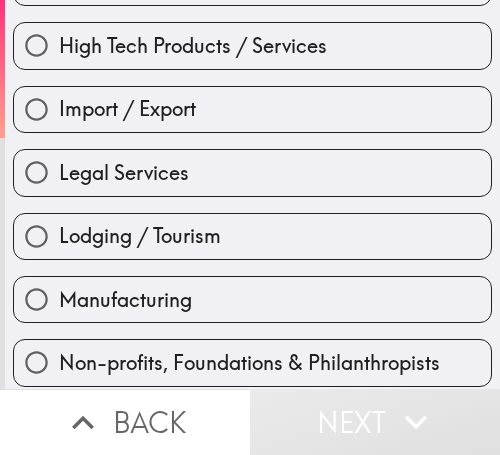 scroll, scrollTop: 600, scrollLeft: 0, axis: vertical 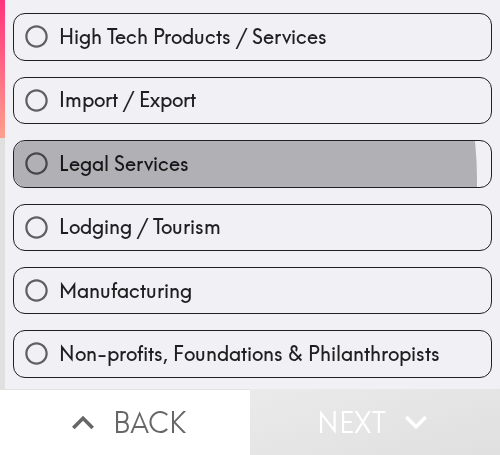 click on "Legal Services" at bounding box center [252, 163] 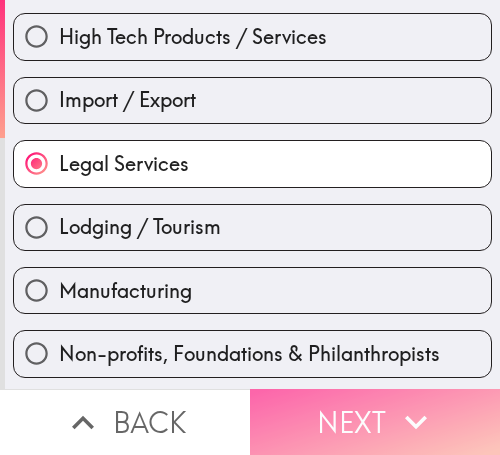 click 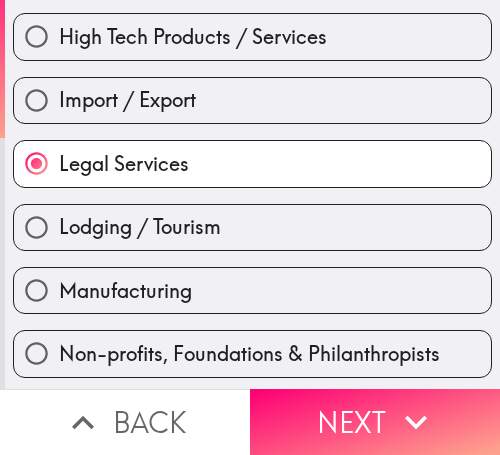 scroll, scrollTop: 322, scrollLeft: 0, axis: vertical 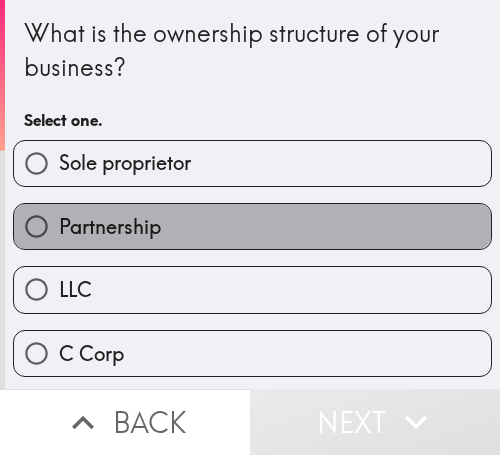 drag, startPoint x: 389, startPoint y: 220, endPoint x: 486, endPoint y: 215, distance: 97.128784 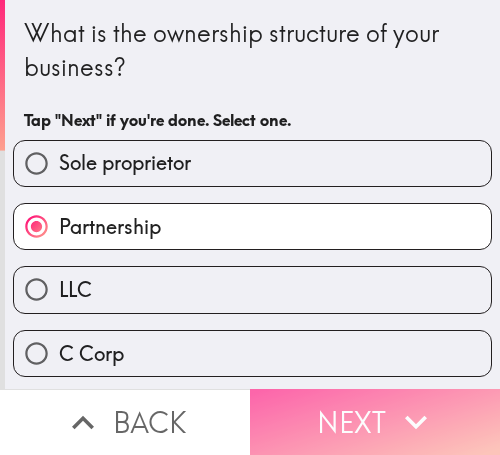 click on "Next" at bounding box center [375, 422] 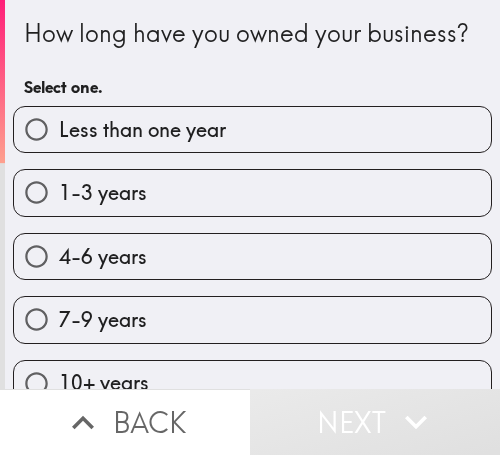 click on "7-9 years" at bounding box center (252, 319) 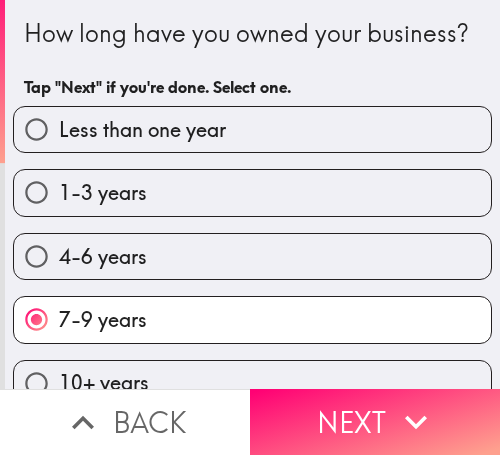 scroll, scrollTop: 4, scrollLeft: 0, axis: vertical 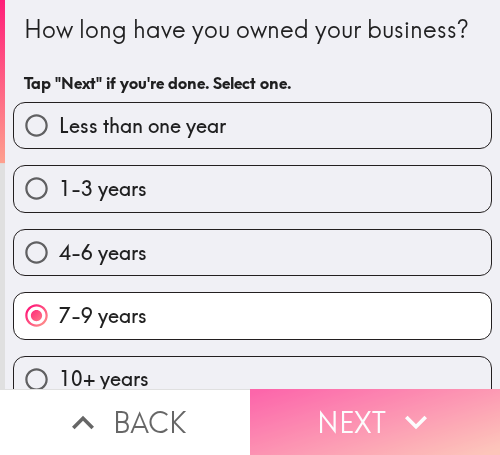 click on "Next" at bounding box center [375, 422] 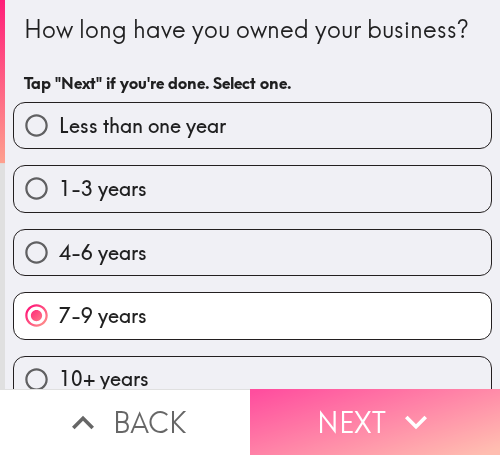 scroll, scrollTop: 0, scrollLeft: 0, axis: both 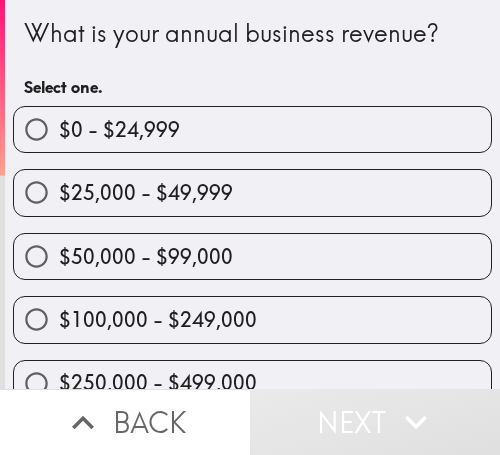 drag, startPoint x: 375, startPoint y: 253, endPoint x: 389, endPoint y: 254, distance: 14.035668 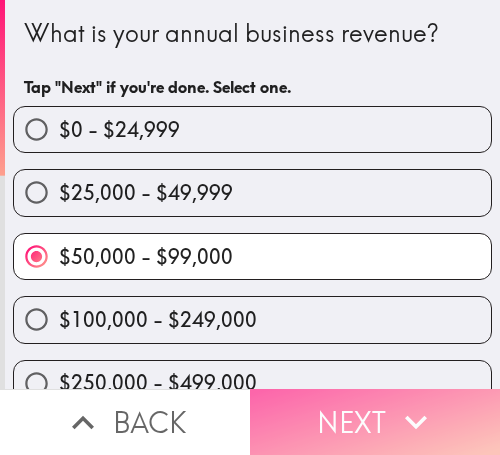 click on "Next" at bounding box center [375, 422] 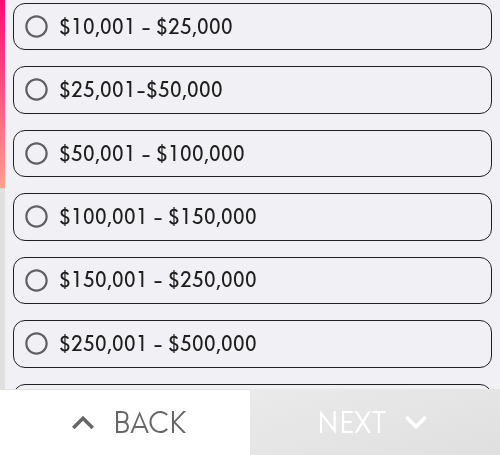 scroll, scrollTop: 419, scrollLeft: 0, axis: vertical 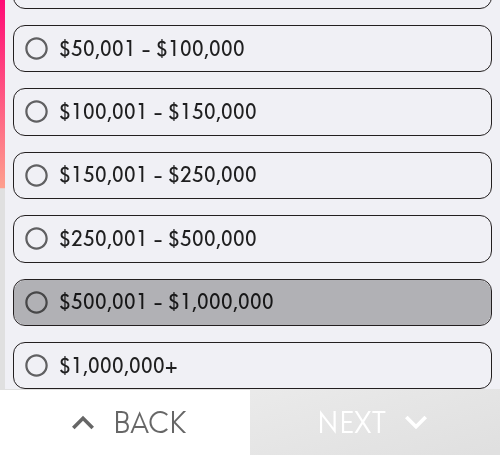 drag, startPoint x: 379, startPoint y: 276, endPoint x: 497, endPoint y: 282, distance: 118.15244 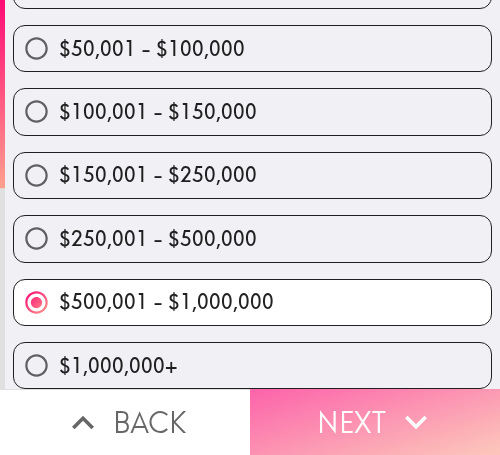 click on "Next" at bounding box center [375, 422] 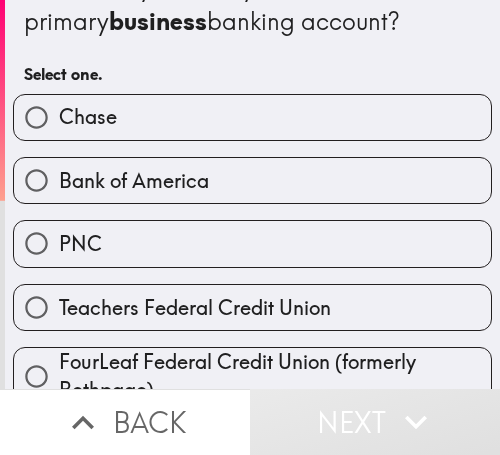 scroll, scrollTop: 0, scrollLeft: 0, axis: both 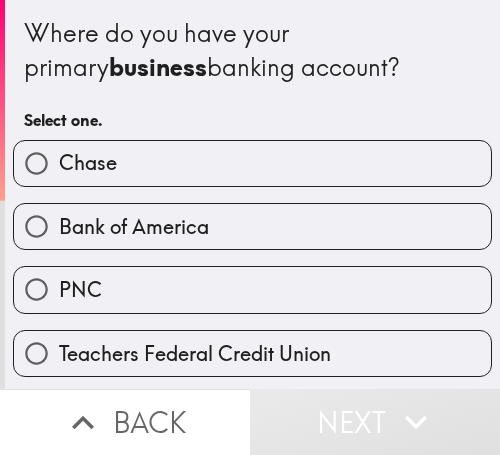 click on "Bank of America" at bounding box center [252, 226] 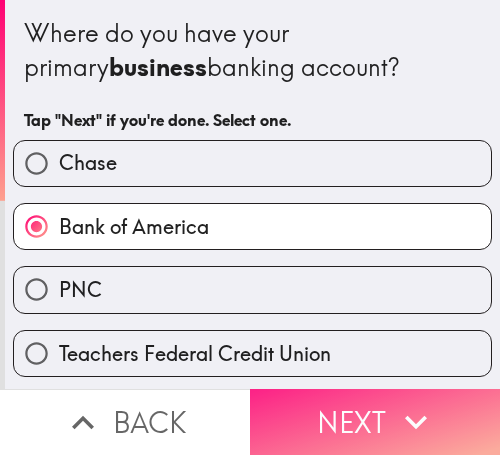 click on "Next" at bounding box center (375, 422) 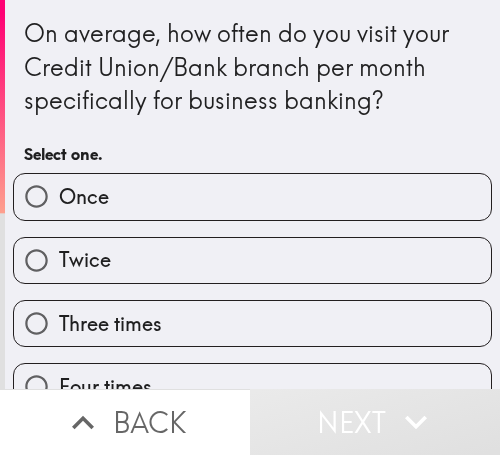 click on "Twice" at bounding box center (252, 260) 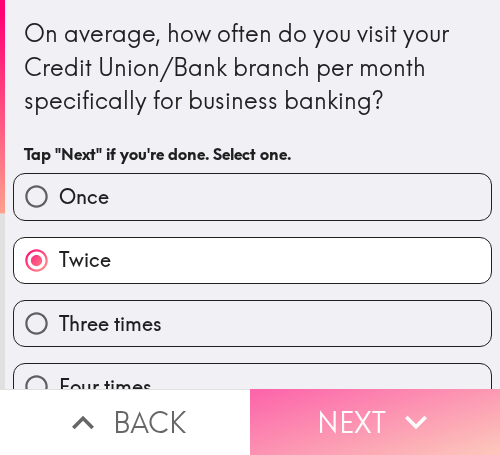 drag, startPoint x: 362, startPoint y: 389, endPoint x: 462, endPoint y: 396, distance: 100.2447 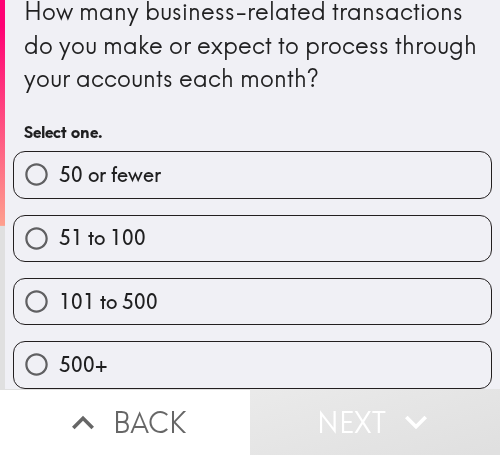 scroll, scrollTop: 39, scrollLeft: 0, axis: vertical 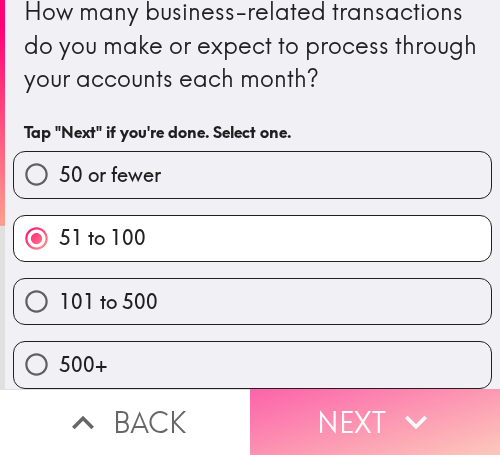 click on "Next" at bounding box center (375, 422) 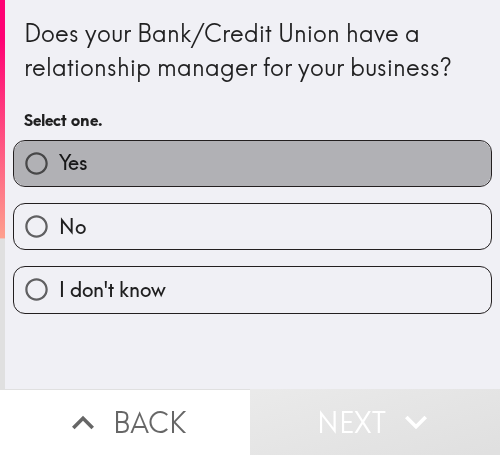 drag, startPoint x: 403, startPoint y: 163, endPoint x: 414, endPoint y: 163, distance: 11 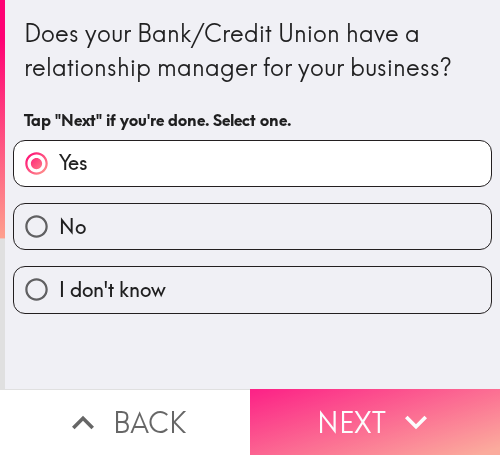 click on "Next" at bounding box center [375, 422] 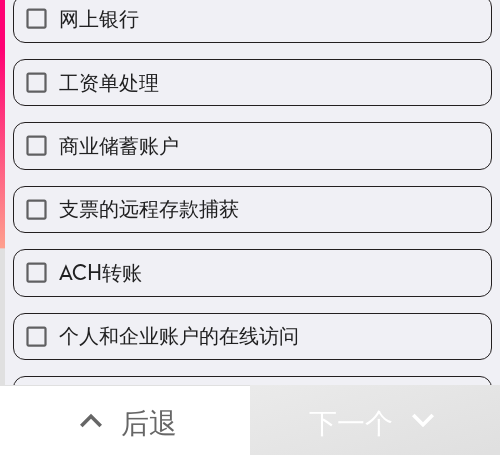 scroll, scrollTop: 300, scrollLeft: 0, axis: vertical 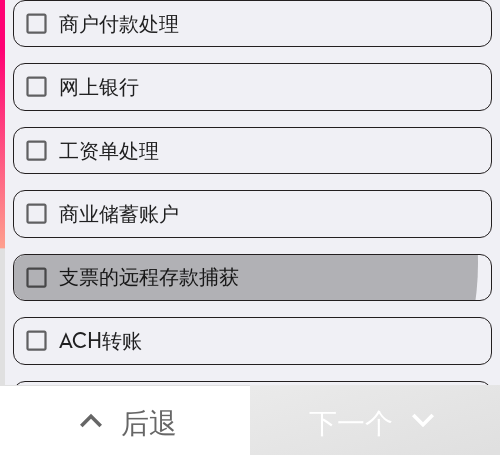 click on "支票的远程存款捕获" at bounding box center [149, 276] 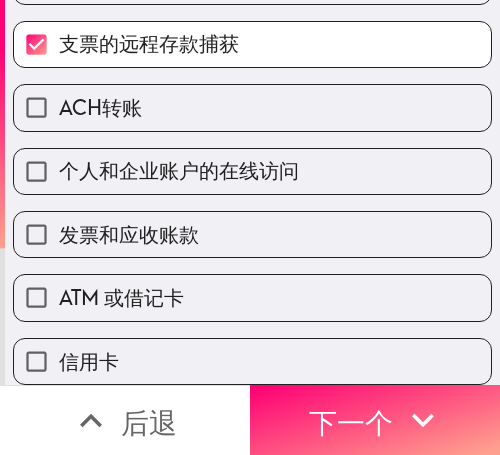 scroll, scrollTop: 600, scrollLeft: 0, axis: vertical 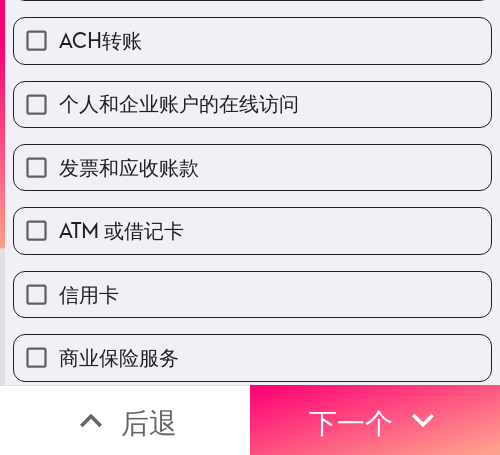 click on "信用卡" at bounding box center (252, 294) 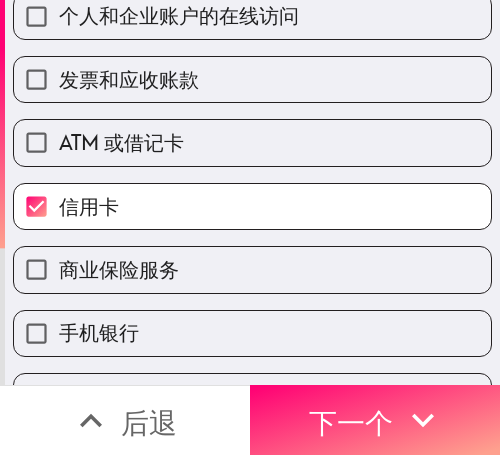 scroll, scrollTop: 700, scrollLeft: 0, axis: vertical 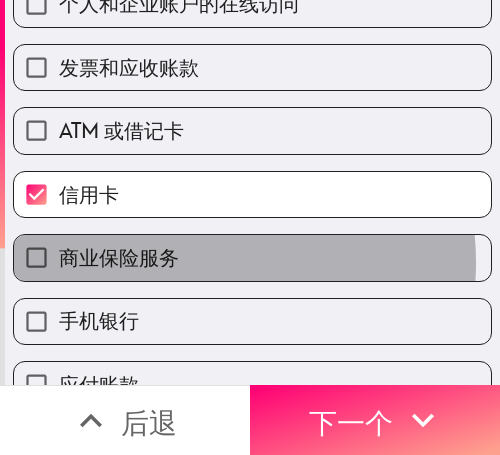 click on "商业保险服务" at bounding box center (252, 257) 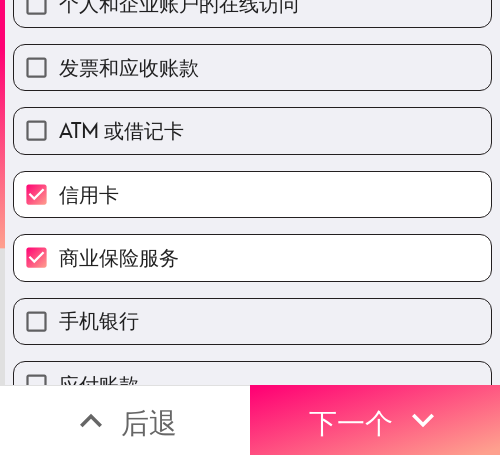 click on "手机银行" at bounding box center [252, 321] 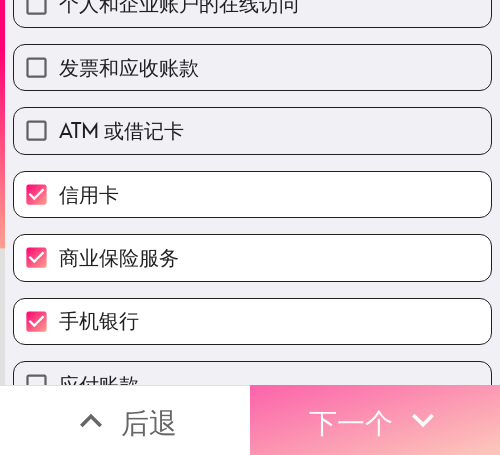 click on "下一个" at bounding box center (351, 420) 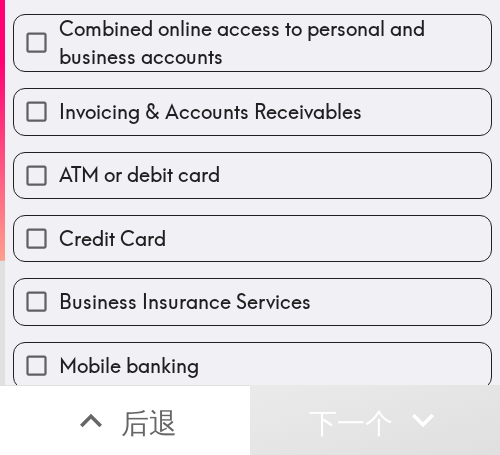 scroll, scrollTop: 633, scrollLeft: 0, axis: vertical 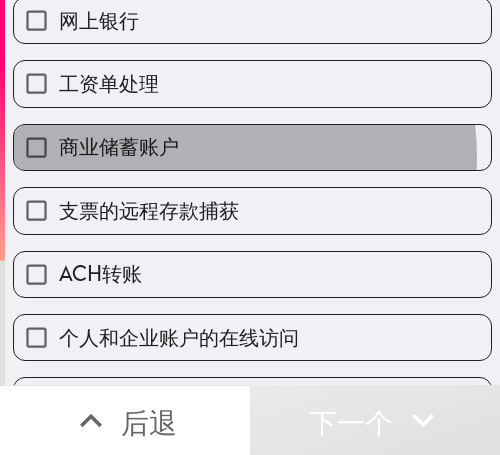 click on "商业储蓄账户" at bounding box center [252, 147] 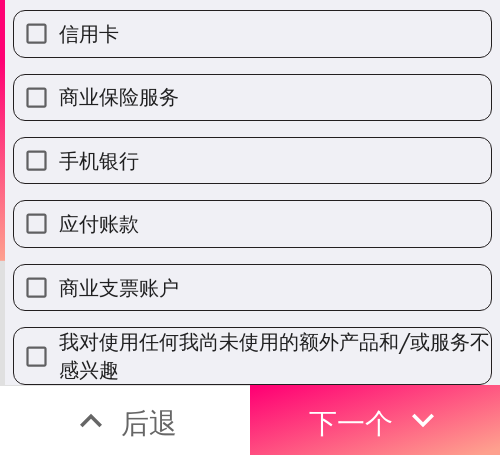 scroll, scrollTop: 844, scrollLeft: 0, axis: vertical 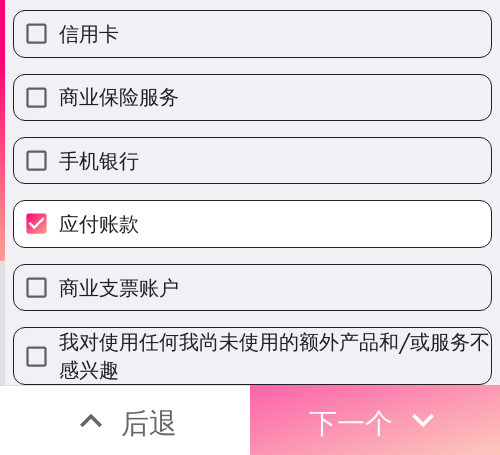 click on "下一个" at bounding box center [351, 422] 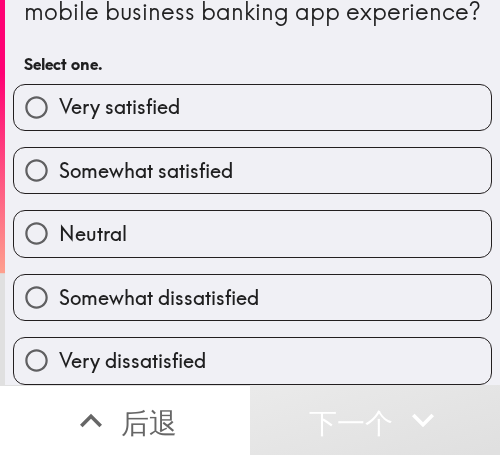 scroll, scrollTop: 73, scrollLeft: 0, axis: vertical 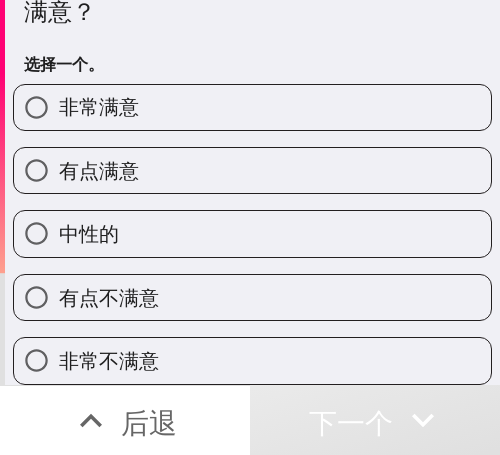 click on "有点满意" at bounding box center [252, 170] 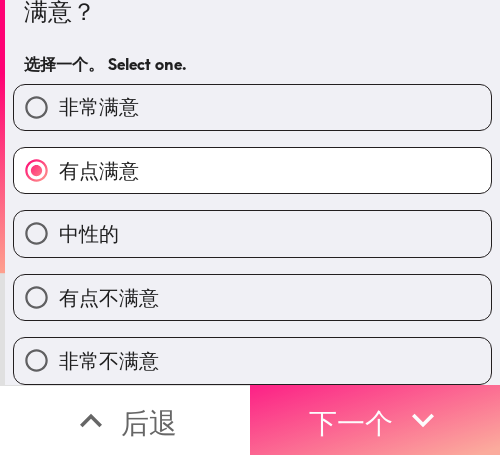 click 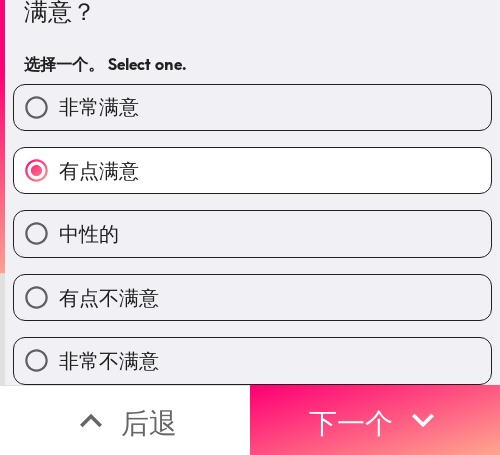 scroll, scrollTop: 0, scrollLeft: 0, axis: both 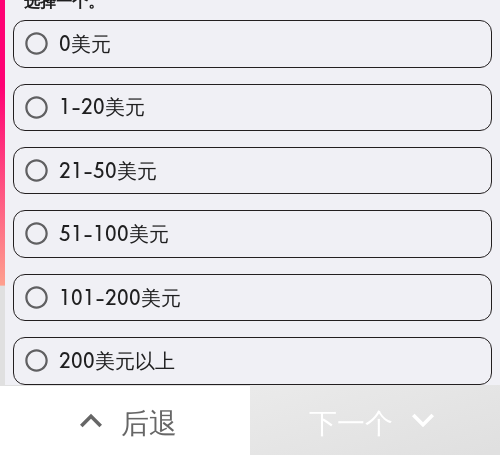 click on "51-100美元" at bounding box center [252, 233] 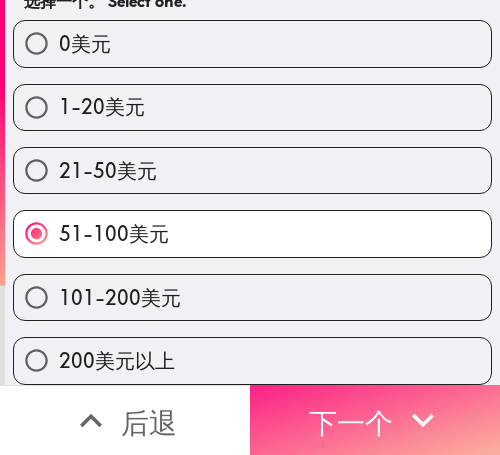 click on "您每月为商业银行关系支付多少费用，包括 ACH、电汇、工资单、发票和应收账款、应付账款等服务？ 选择一个。   Select one. 0美元 1-20美元 21-50美元 51-100美元 101-200美元 200美元以上 后退 下一个" at bounding box center (250, 227) 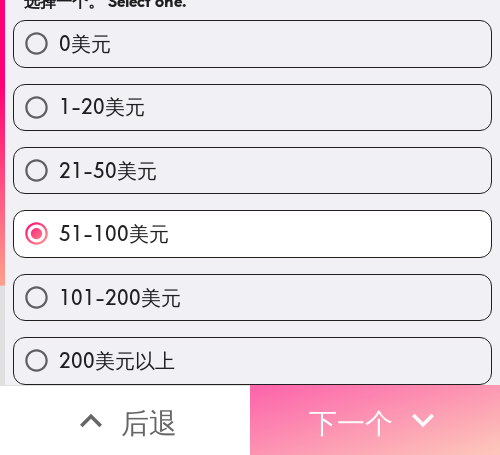 click on "下一个" at bounding box center (351, 422) 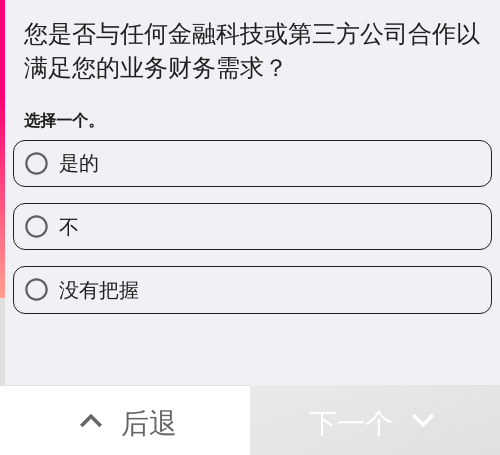 drag, startPoint x: 371, startPoint y: 225, endPoint x: 378, endPoint y: 235, distance: 12.206555 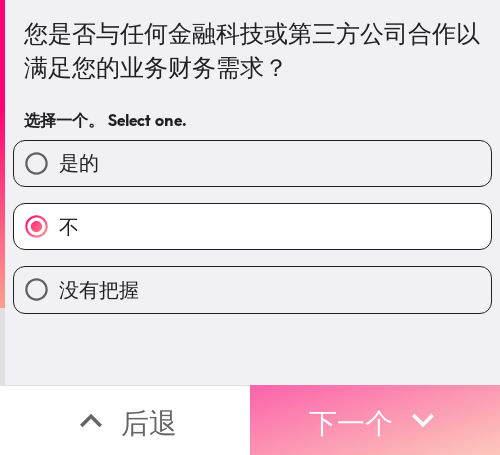 click 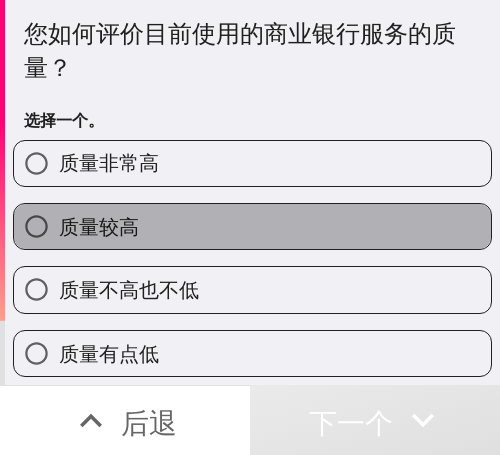 click on "质量较高" at bounding box center [252, 226] 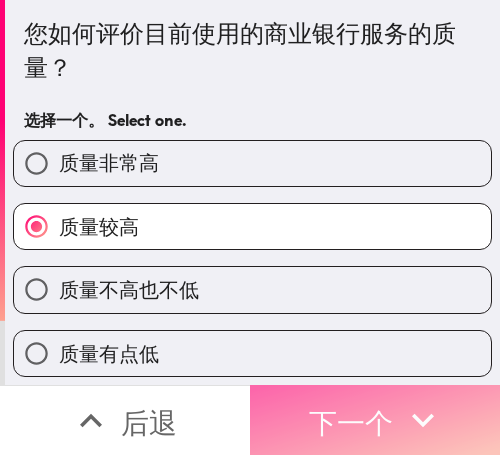 click 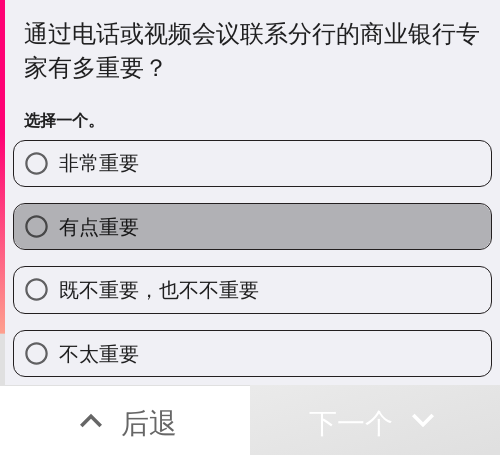 click on "有点重要" at bounding box center (252, 226) 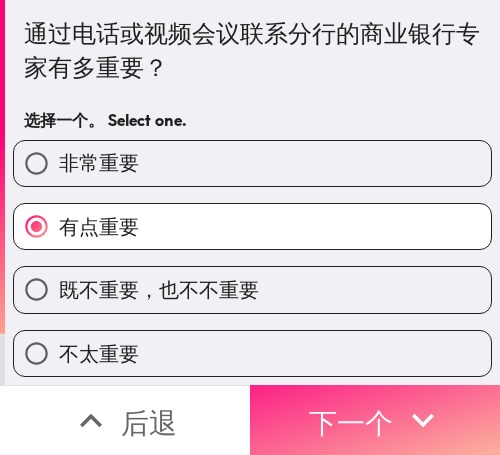 click on "下一个" at bounding box center (351, 420) 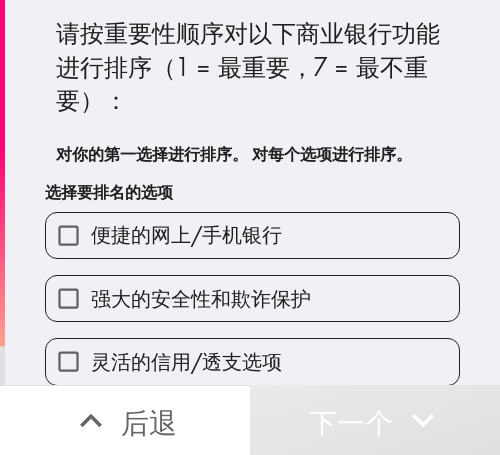 click on "便捷的网上/手机银行" at bounding box center (186, 234) 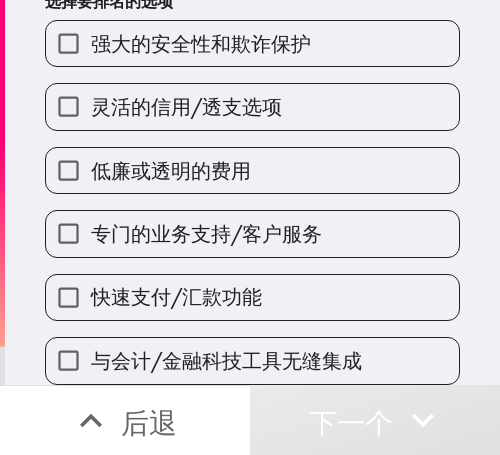 scroll, scrollTop: 276, scrollLeft: 0, axis: vertical 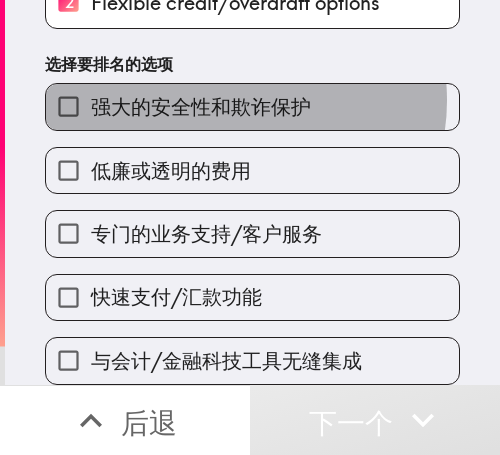 click on "强大的安全性和欺诈保护" at bounding box center [201, 106] 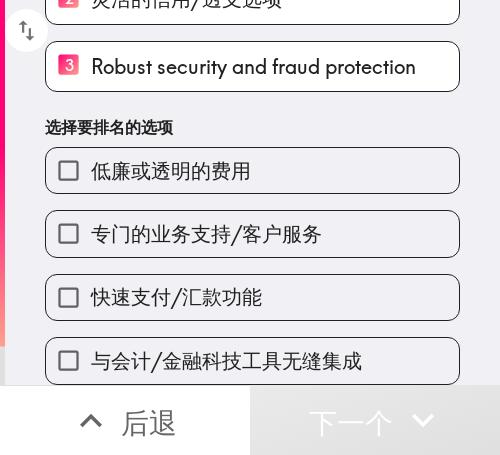 click on "专门的业务支持/客户服务" at bounding box center [206, 234] 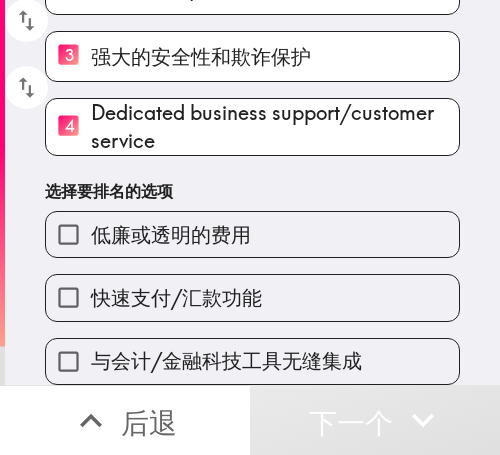 drag, startPoint x: 264, startPoint y: 277, endPoint x: 269, endPoint y: 289, distance: 13 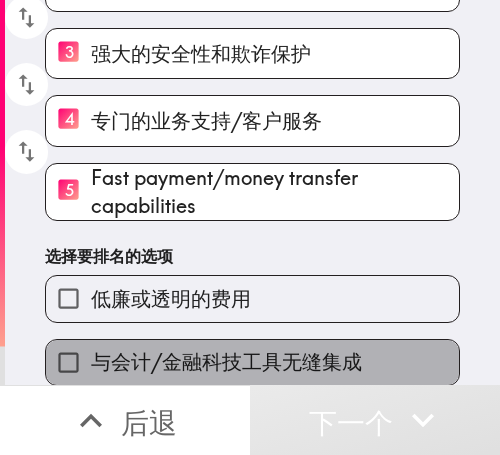 click on "与会计/金融科技工具无缝集成" at bounding box center (252, 362) 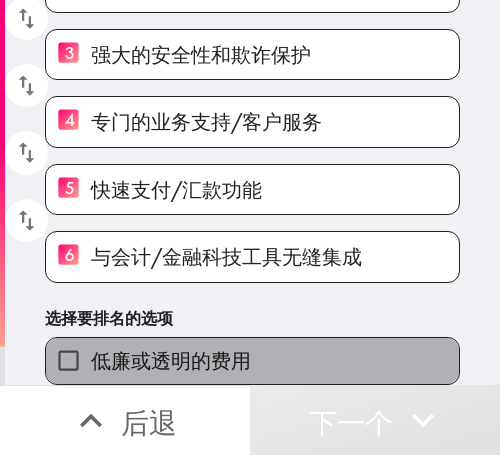 drag, startPoint x: 282, startPoint y: 337, endPoint x: 360, endPoint y: 371, distance: 85.08819 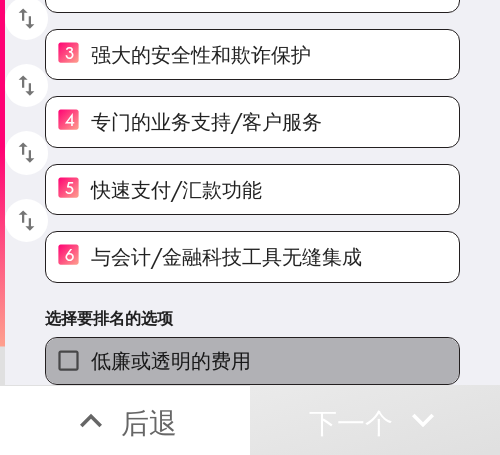 click on "低廉或透明的费用" at bounding box center (68, 360) 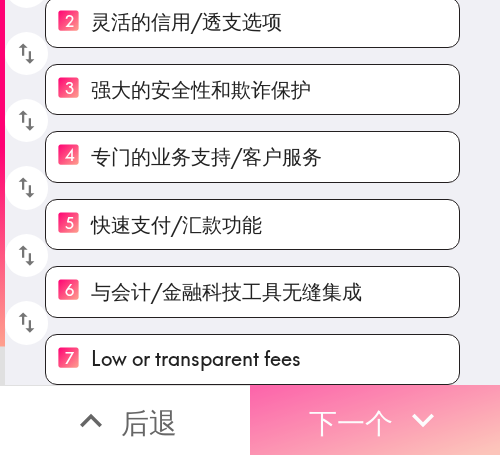 click on "下一个" at bounding box center (351, 422) 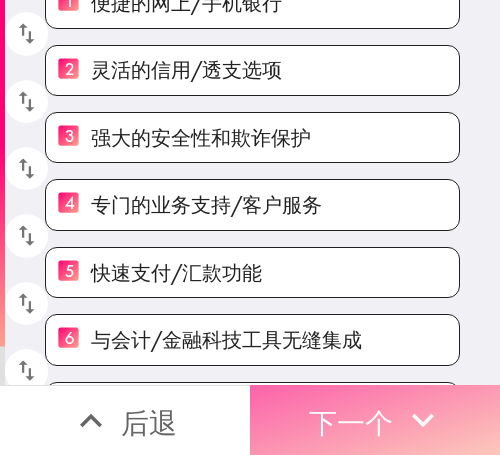 scroll, scrollTop: 154, scrollLeft: 0, axis: vertical 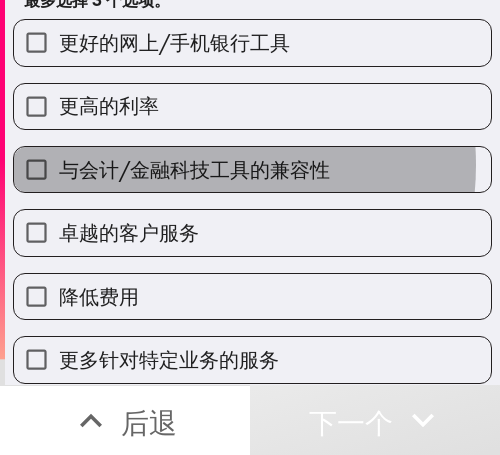 click on "与会计/金融科技工具的兼容性" at bounding box center [194, 169] 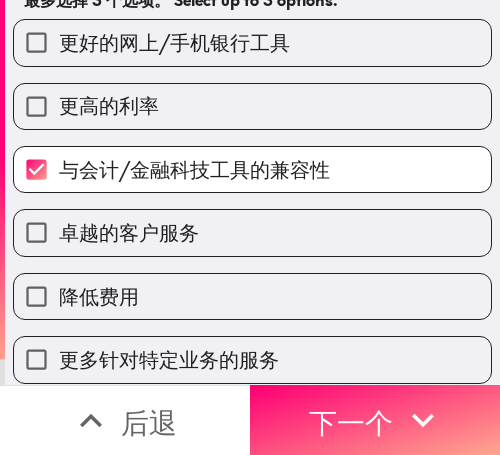click on "更好的网上/手机银行工具" at bounding box center (174, 42) 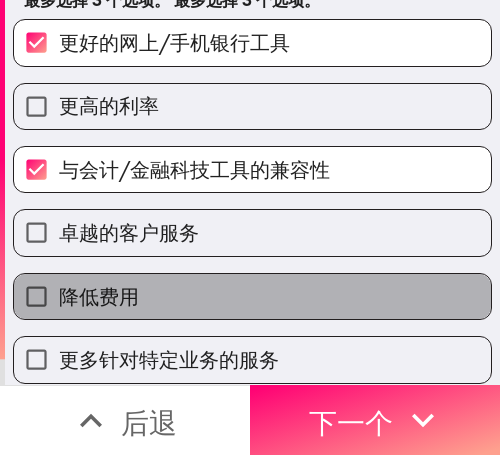 drag, startPoint x: 252, startPoint y: 282, endPoint x: 302, endPoint y: 355, distance: 88.481636 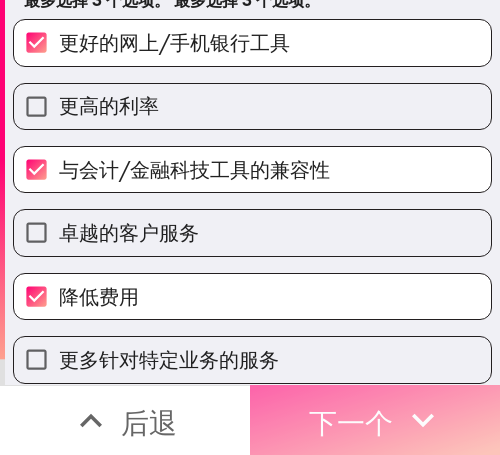 click on "下一个" at bounding box center (351, 422) 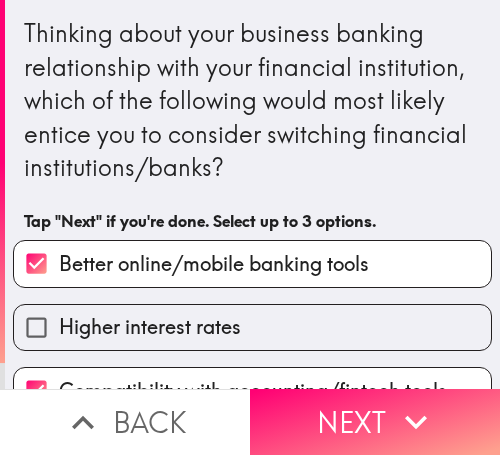 scroll, scrollTop: 0, scrollLeft: 0, axis: both 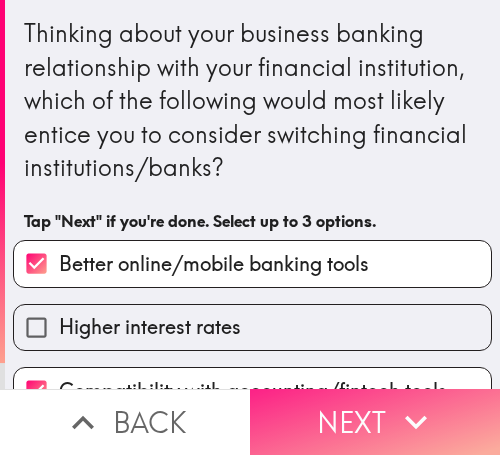 click on "Next" at bounding box center (375, 422) 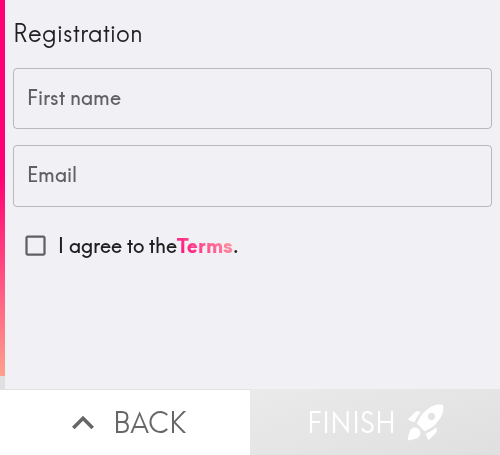 click on "First name" at bounding box center [252, 99] 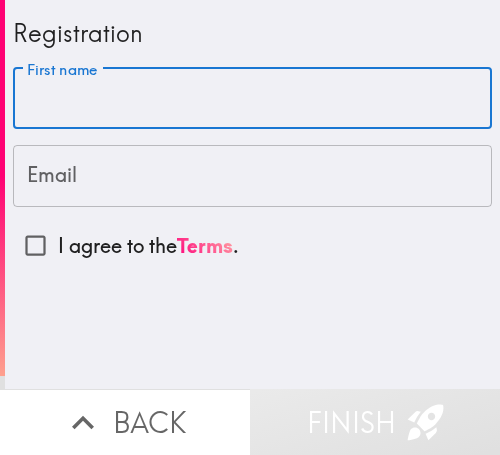 paste on "Chasity" 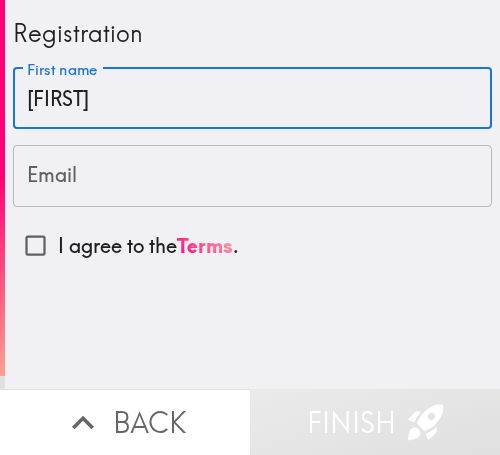 type on "Chasity" 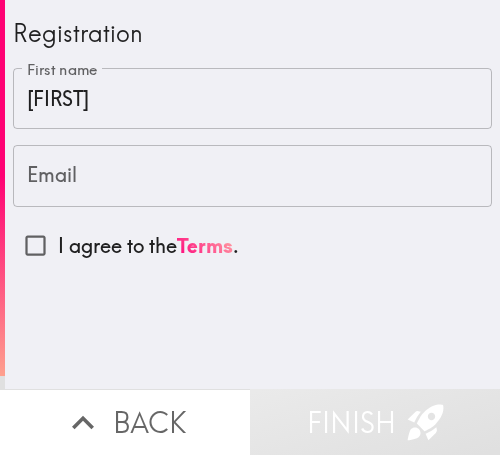 click on "Email" at bounding box center (252, 176) 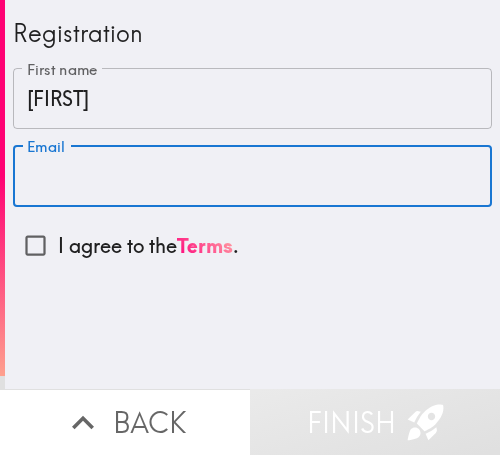 paste on "chasityflood011@gmail.com" 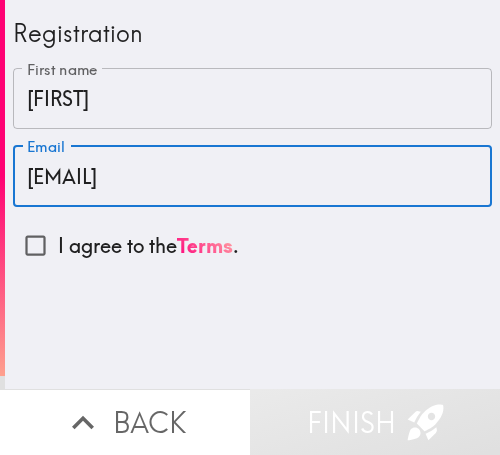 type on "chasityflood011@gmail.com" 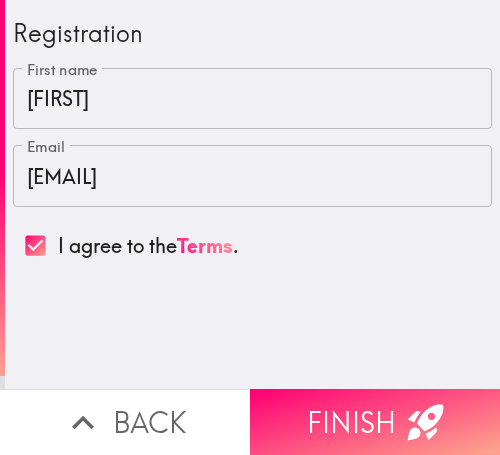 drag, startPoint x: 320, startPoint y: 396, endPoint x: 337, endPoint y: 385, distance: 20.248457 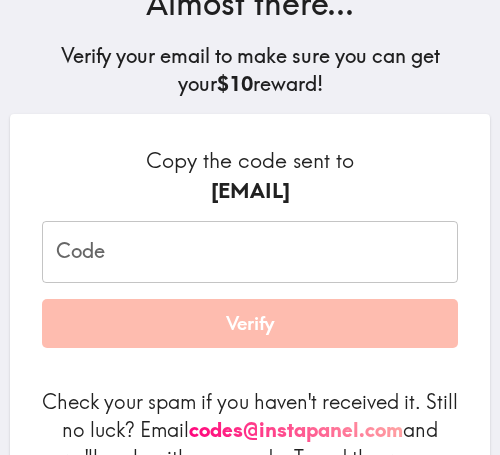 scroll, scrollTop: 315, scrollLeft: 0, axis: vertical 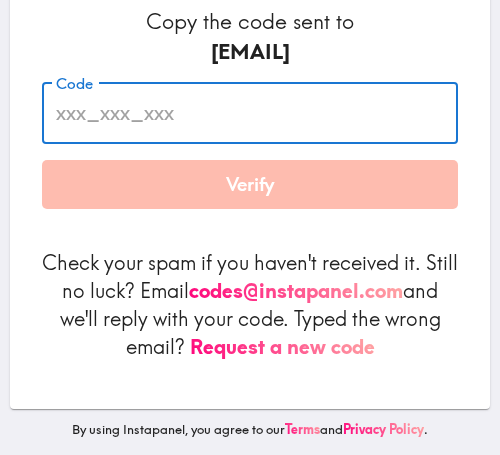 click on "Code" at bounding box center [250, 113] 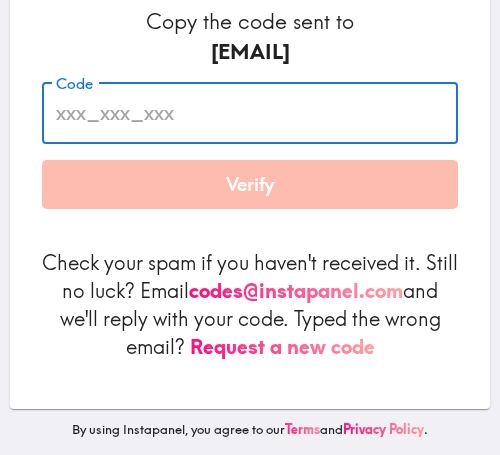paste on "jJg_tGr_LBi" 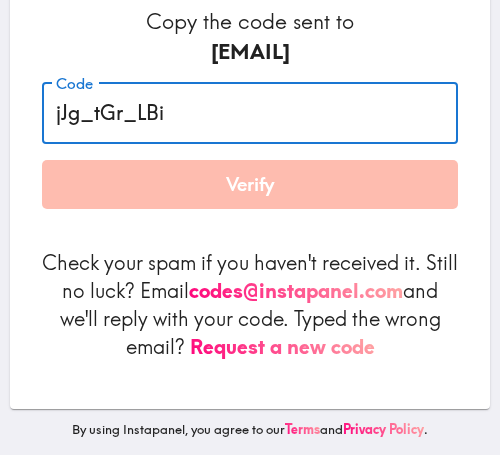 type on "jJg_tGr_LBi" 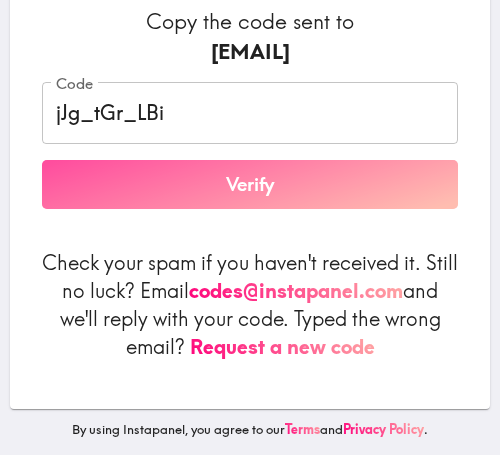 click on "Verify" at bounding box center (250, 185) 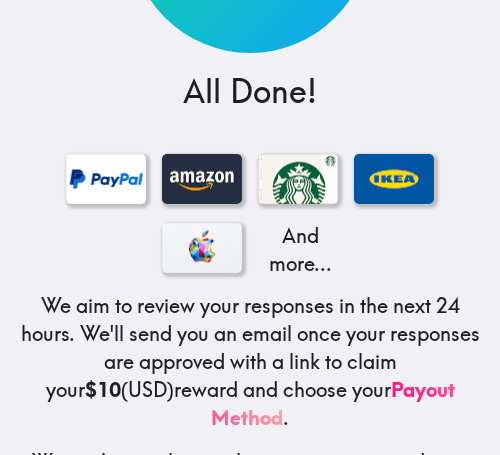 click on "$10 All Done! And more... We aim to review your responses in the next 24 hours.   We'll send you an email once your responses are approved with a link to claim your  $10  (USD)  reward and choose your  Payout Method . We might email you asking you to re-record your answers if there are quality issues or for additional verification of your answers - see our  Response Guidelines ." at bounding box center (250, 138) 